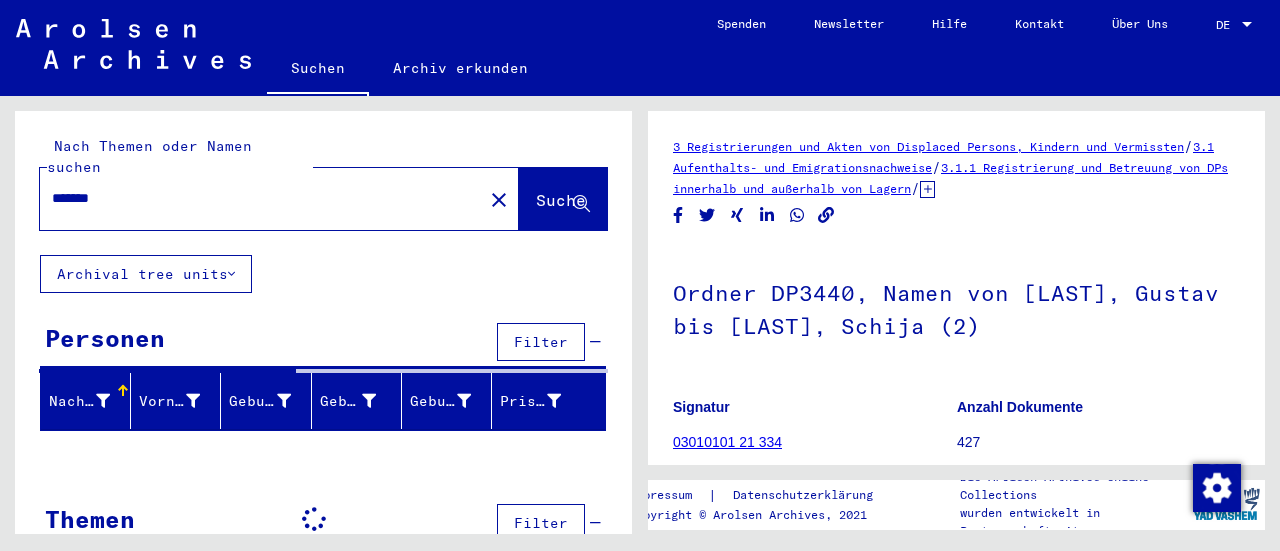scroll, scrollTop: 0, scrollLeft: 0, axis: both 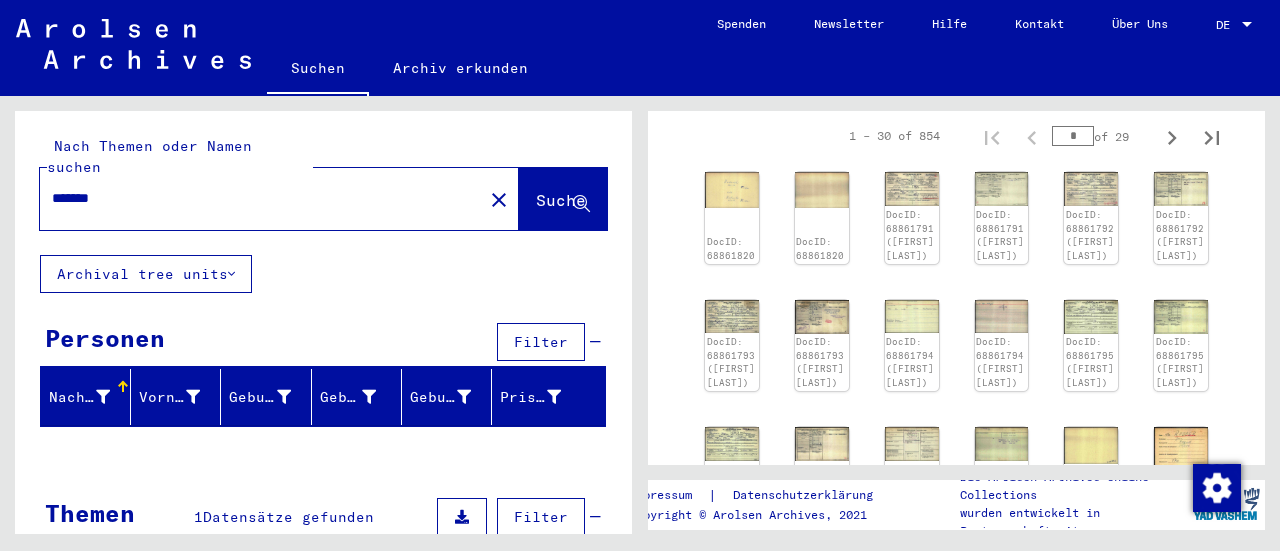 click on "DocID: 68861820 DocID: 68861820 DocID: 68861791 ([FIRST] [LAST]) DocID: 68861791 ([FIRST] [LAST]) DocID: 68861792 ([FIRST] [LAST]) DocID: 68861792 ([FIRST] [LAST]) DocID: 68861793 ([FIRST] [LAST]) DocID: 68861793 ([FIRST] [LAST]) DocID: 68861794 ([FIRST] [LAST]) DocID: 68861794 ([FIRST] [LAST]) DocID: 68861795 ([FIRST] [LAST]) DocID: 68861795 ([FIRST] [LAST]) DocID: 68861796 ([FIRST] [LAST]) DocID: 68861796 ([FIRST] [LAST]) DocID: 68861797 ([FIRST] [LAST]) DocID: 68861797 ([FIRST] [LAST]) DocID: 68861895 DocID: 68861896 DocID: 68861798 ([FIRST] [LAST]) DocID: 68861798 ([FIRST] [LAST]) DocID: 68861799 ([FIRST] [LAST]) DocID: 68861799 ([FIRST] [LAST]) DocID: 68861800 ([FIRST] [LAST]) DocID: 68861800 ([FIRST] [LAST]) DocID: 68861801 ([FIRST] [LAST]) DocID: 68861801 ([FIRST] [LAST]) DocID: 68861802 ([FIRST] [LAST]) DocID: 68861802 ([FIRST] [LAST]) DocID: 68861803 ([FIRST] [LAST]) DocID: 68861803 ([FIRST] [LAST])" 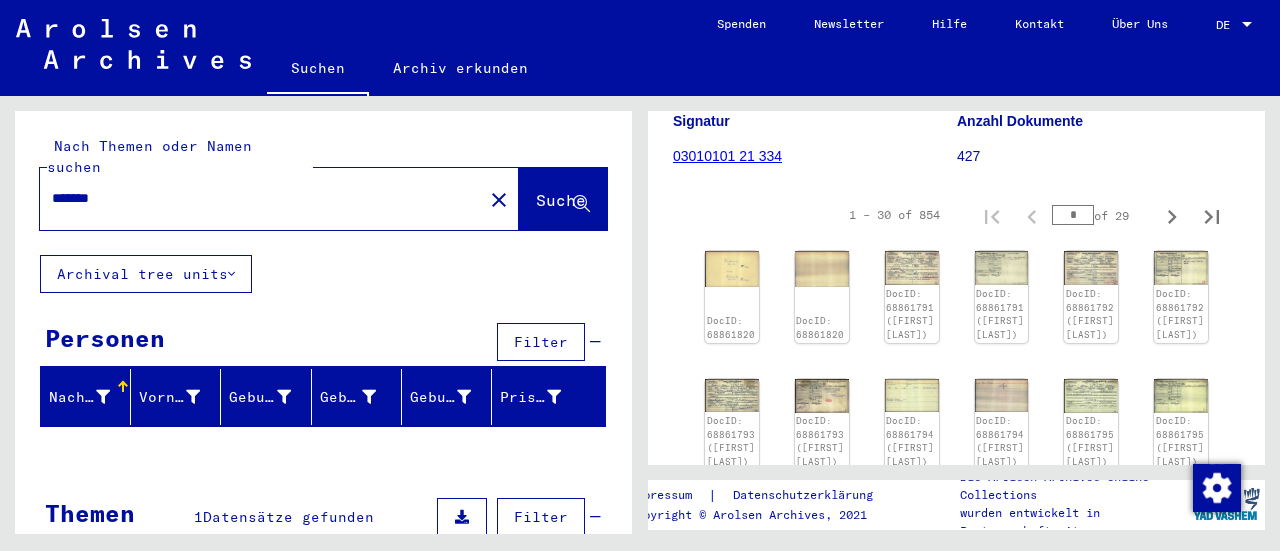 scroll, scrollTop: 284, scrollLeft: 0, axis: vertical 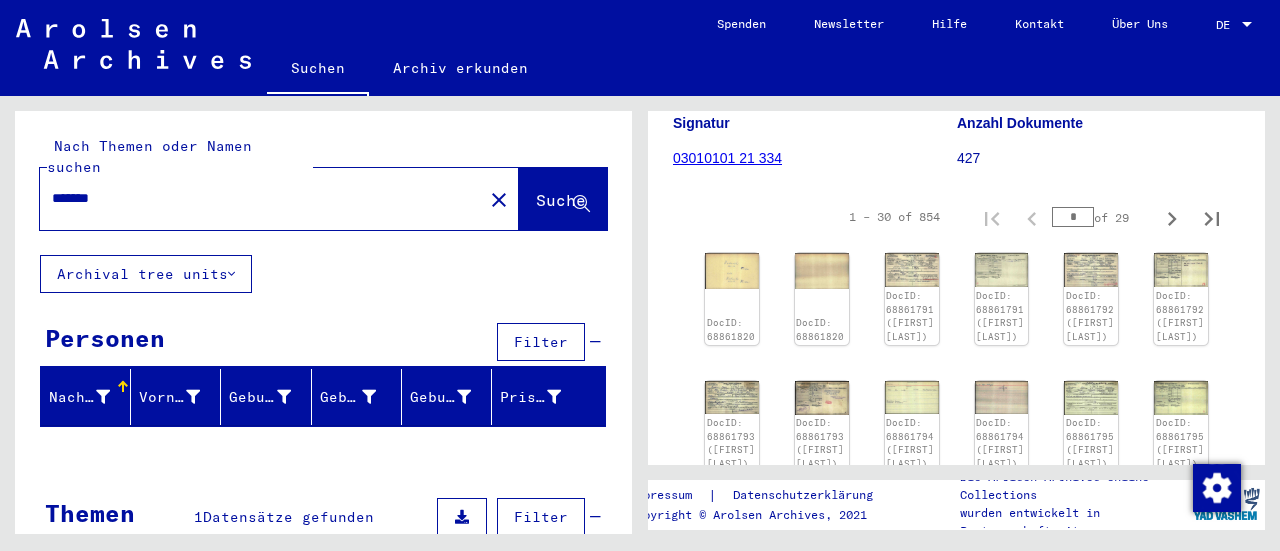 click on "*" at bounding box center (1073, 217) 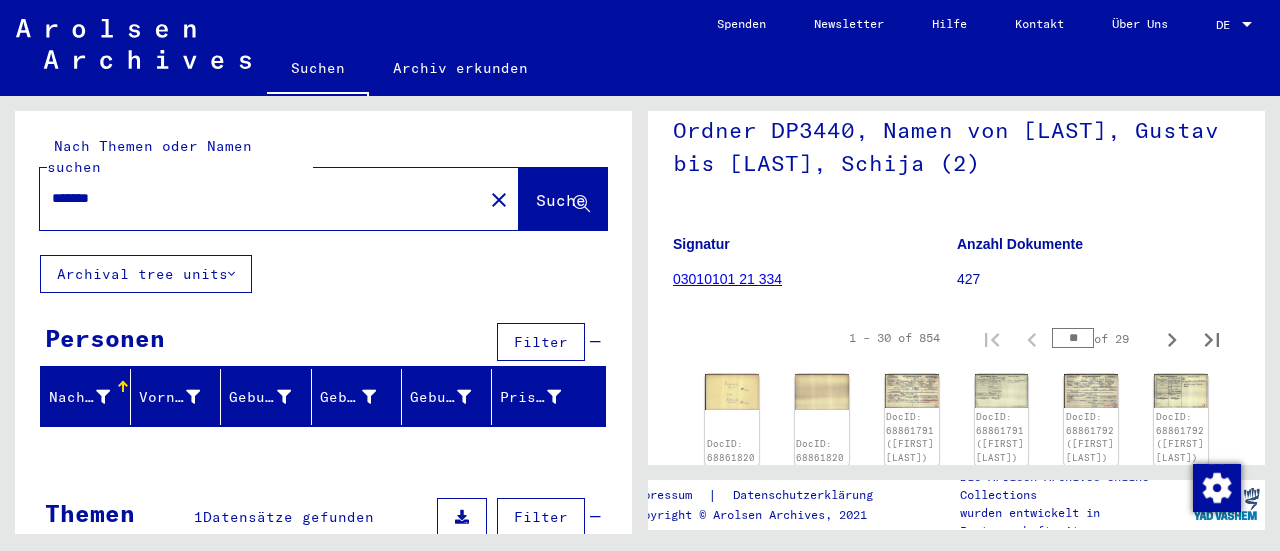 scroll, scrollTop: 164, scrollLeft: 0, axis: vertical 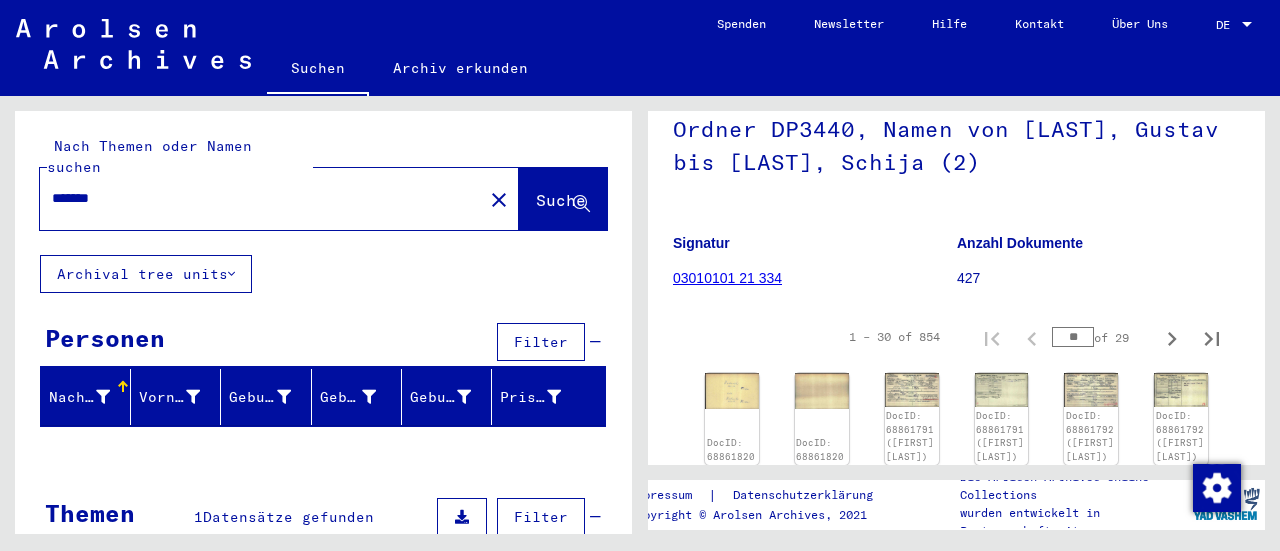 click on "**" at bounding box center [1073, 337] 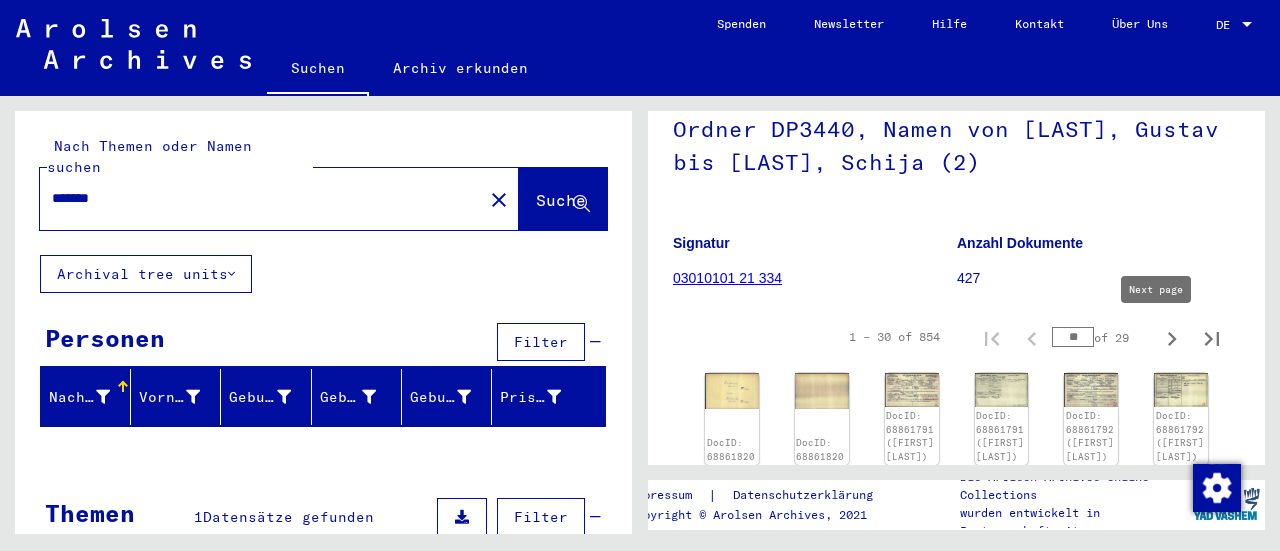type on "**" 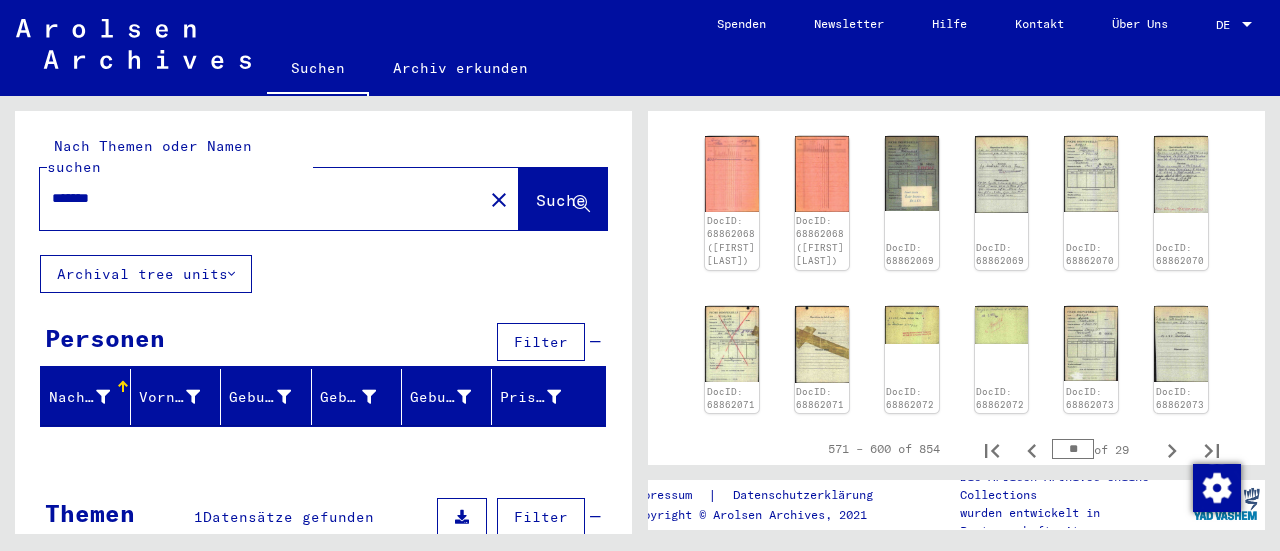 scroll, scrollTop: 954, scrollLeft: 0, axis: vertical 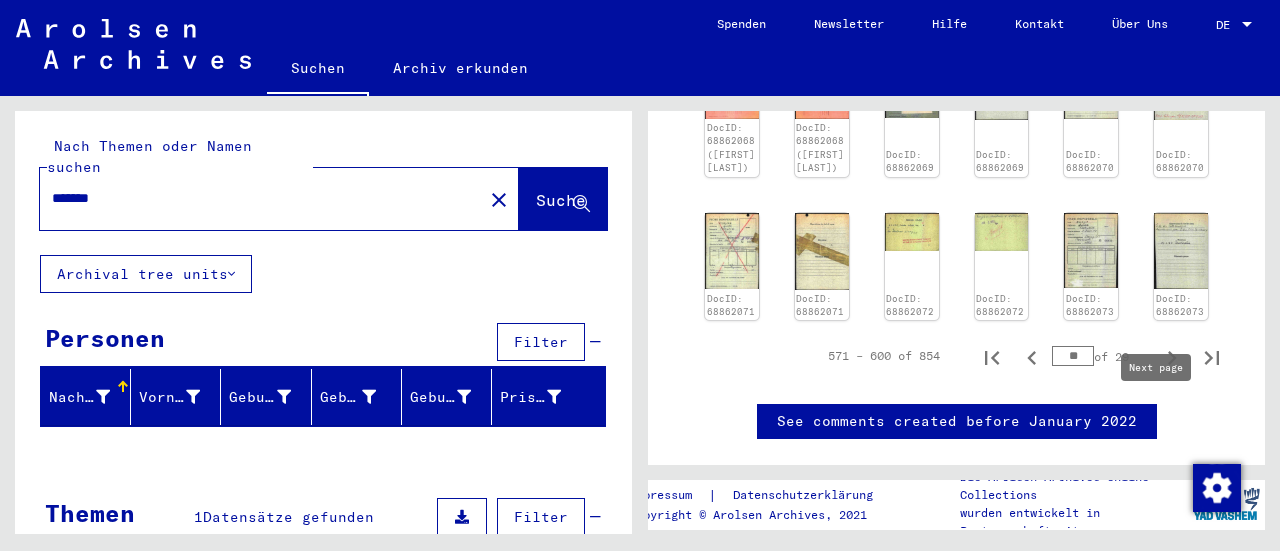 click 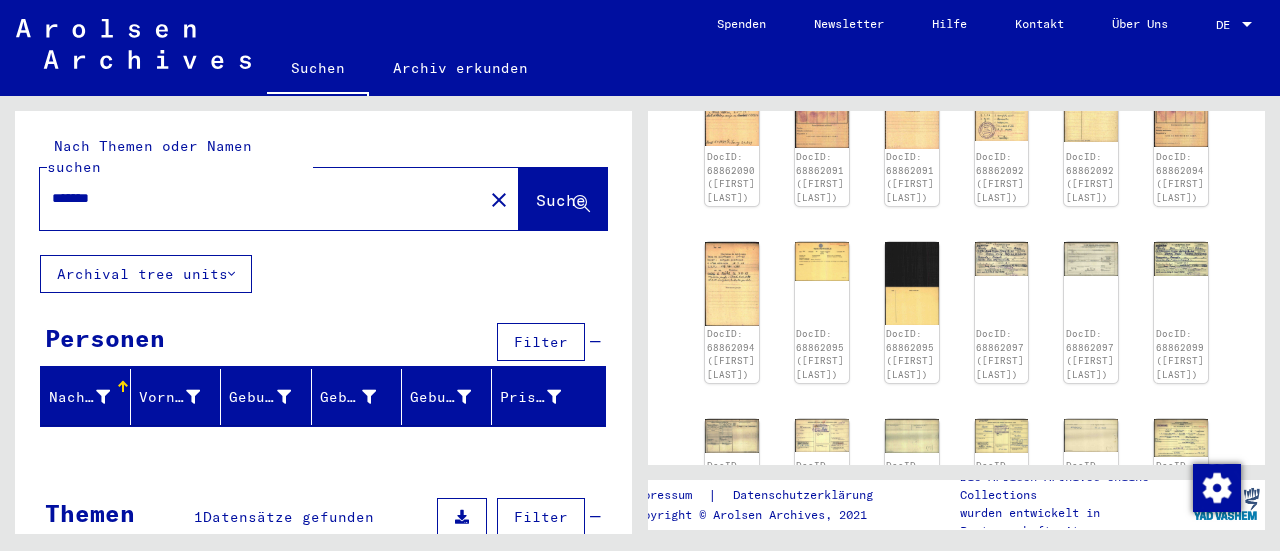 scroll, scrollTop: 336, scrollLeft: 0, axis: vertical 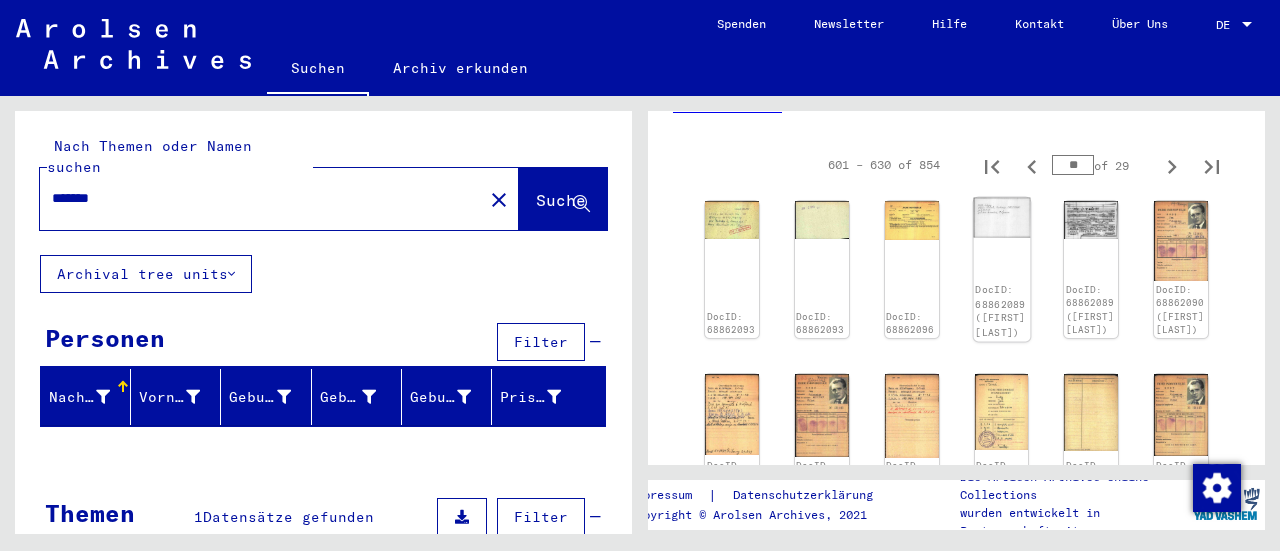 click 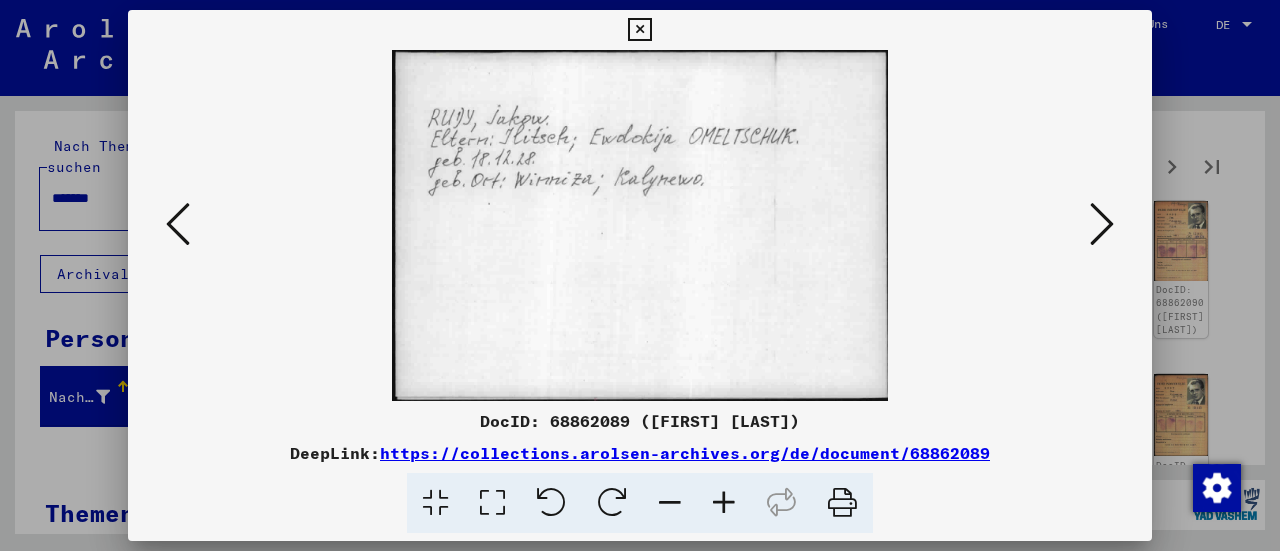 click at bounding box center [1102, 224] 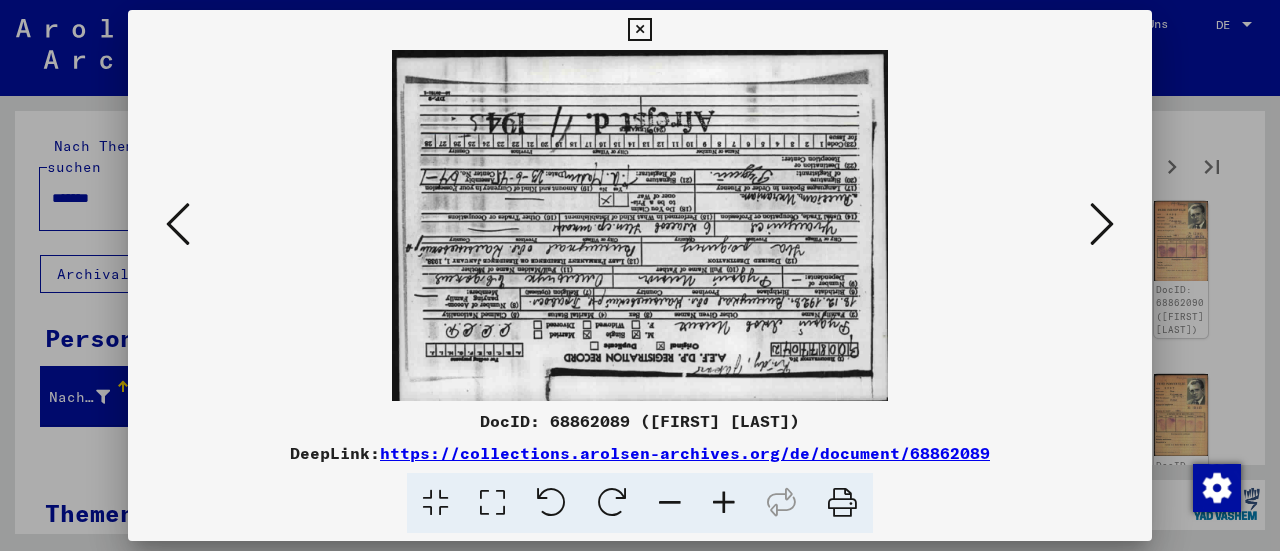 click at bounding box center [612, 503] 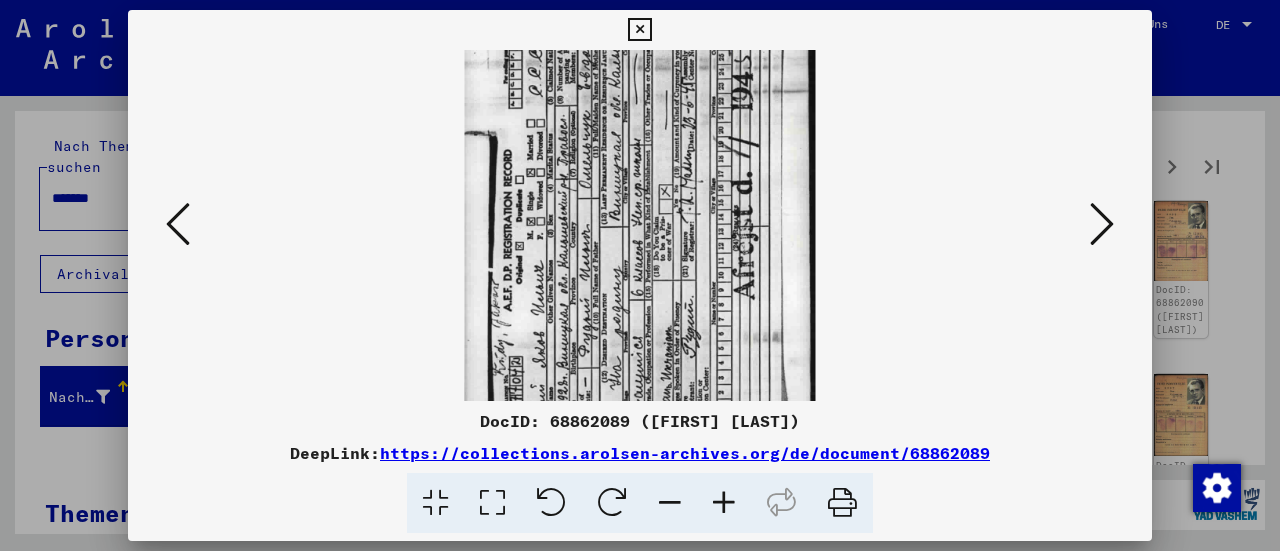 click at bounding box center (612, 503) 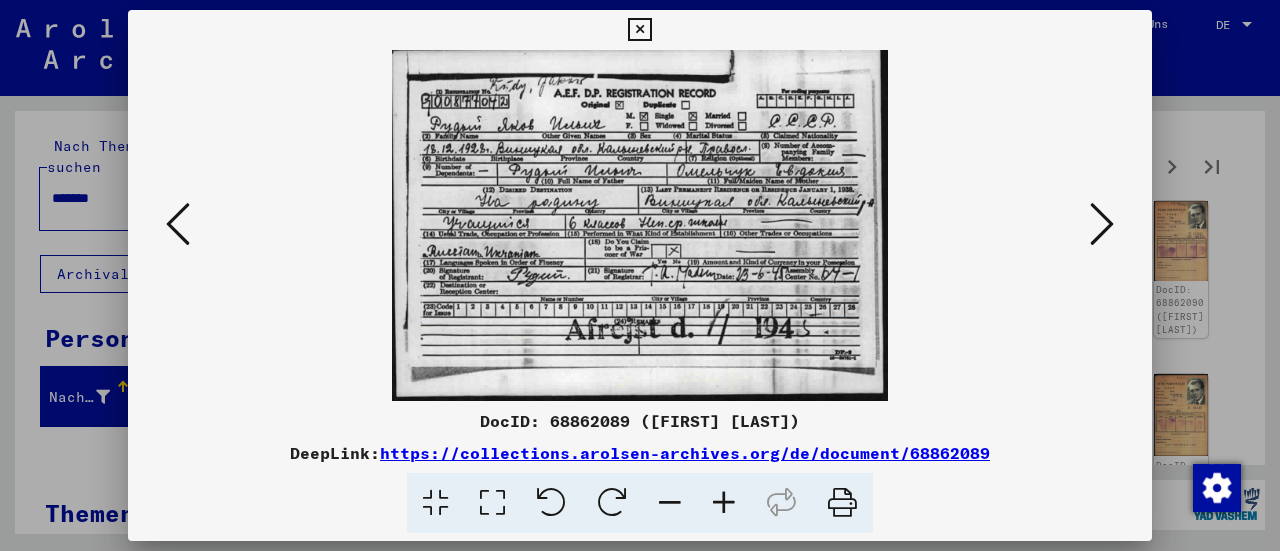 click at bounding box center [1102, 225] 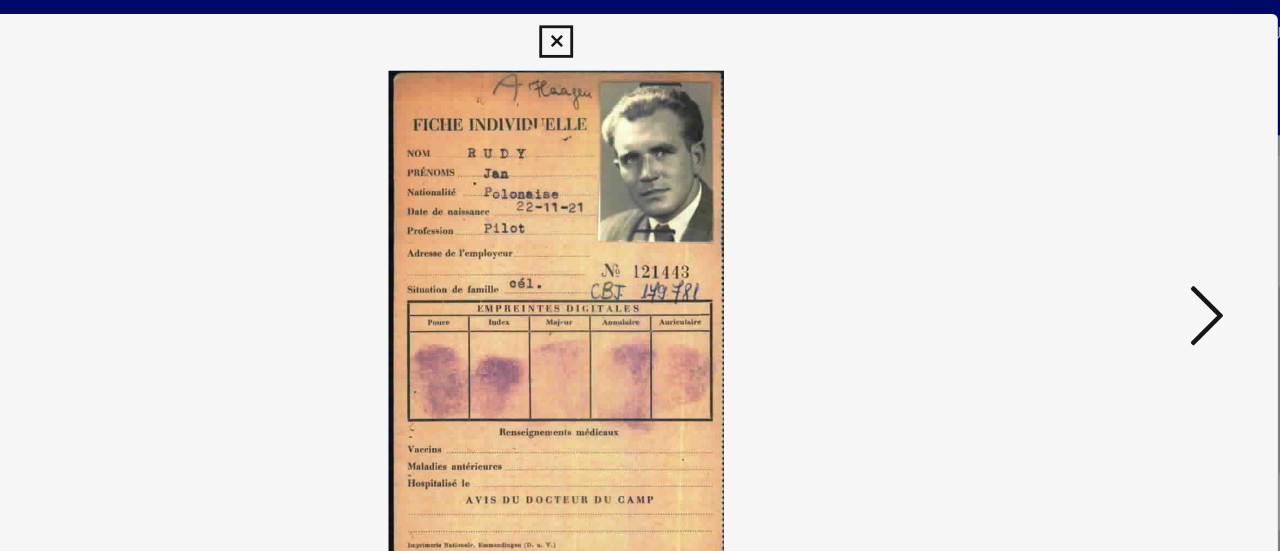 click at bounding box center (1102, 224) 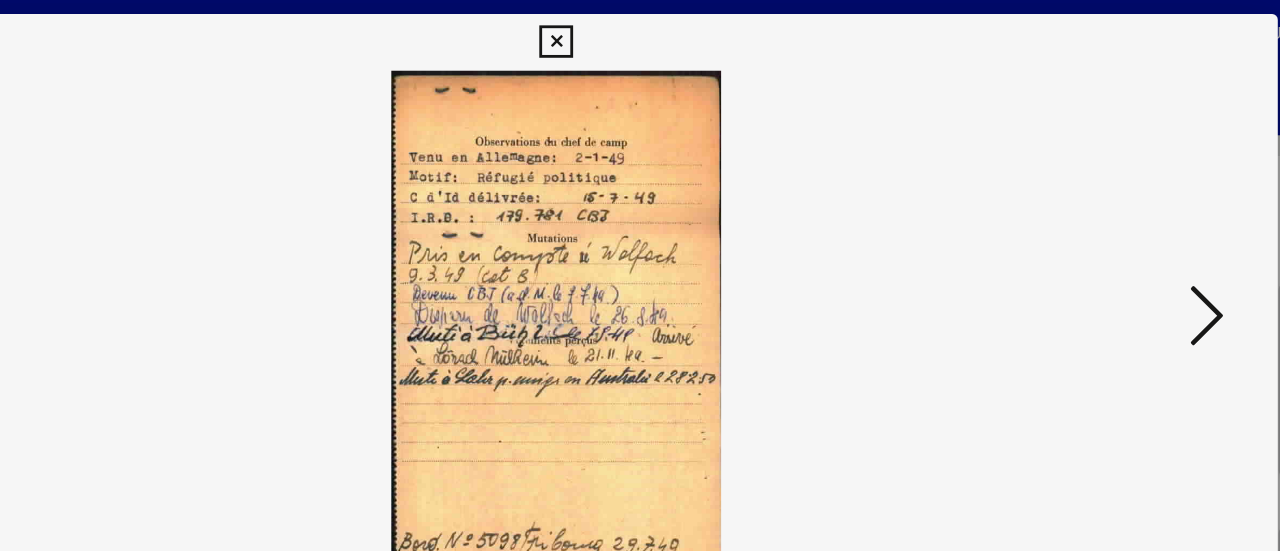 click at bounding box center (1102, 224) 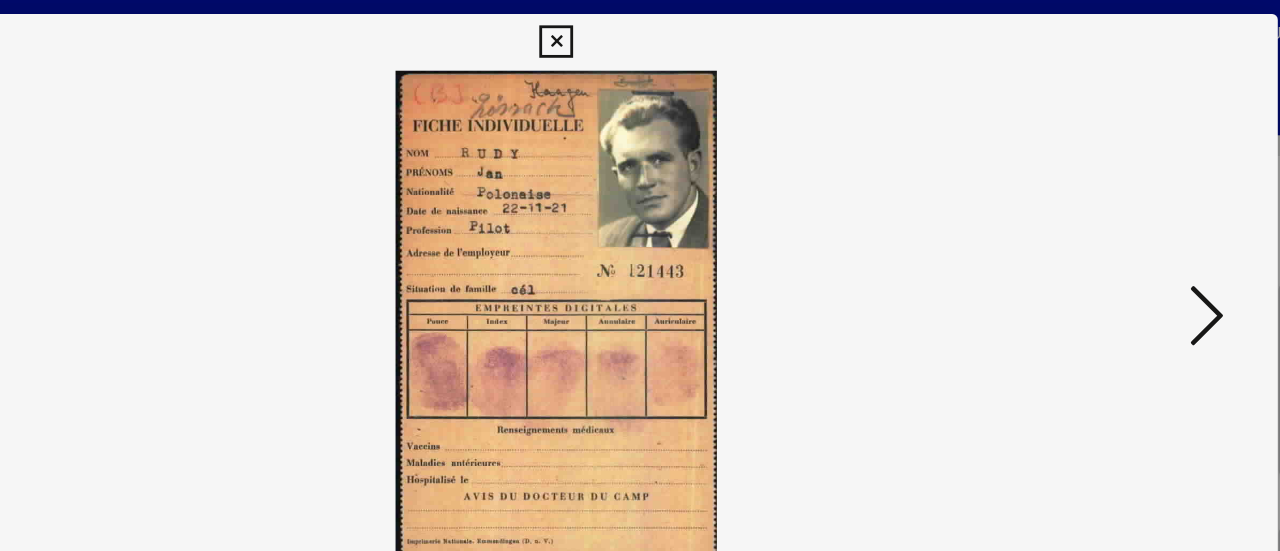 click at bounding box center (1102, 224) 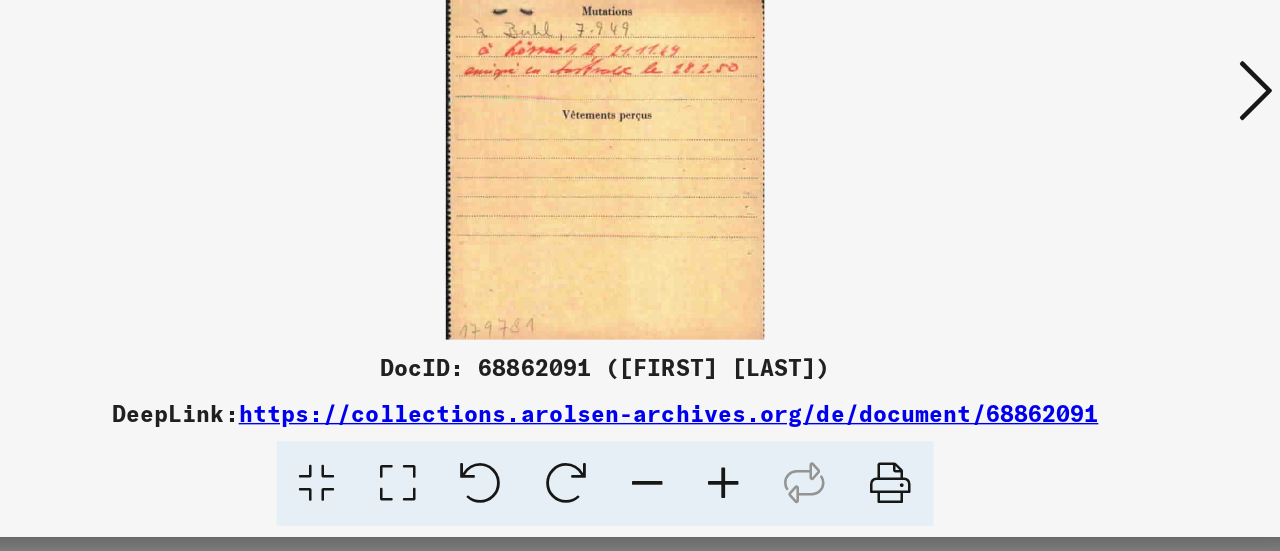 scroll, scrollTop: 0, scrollLeft: 0, axis: both 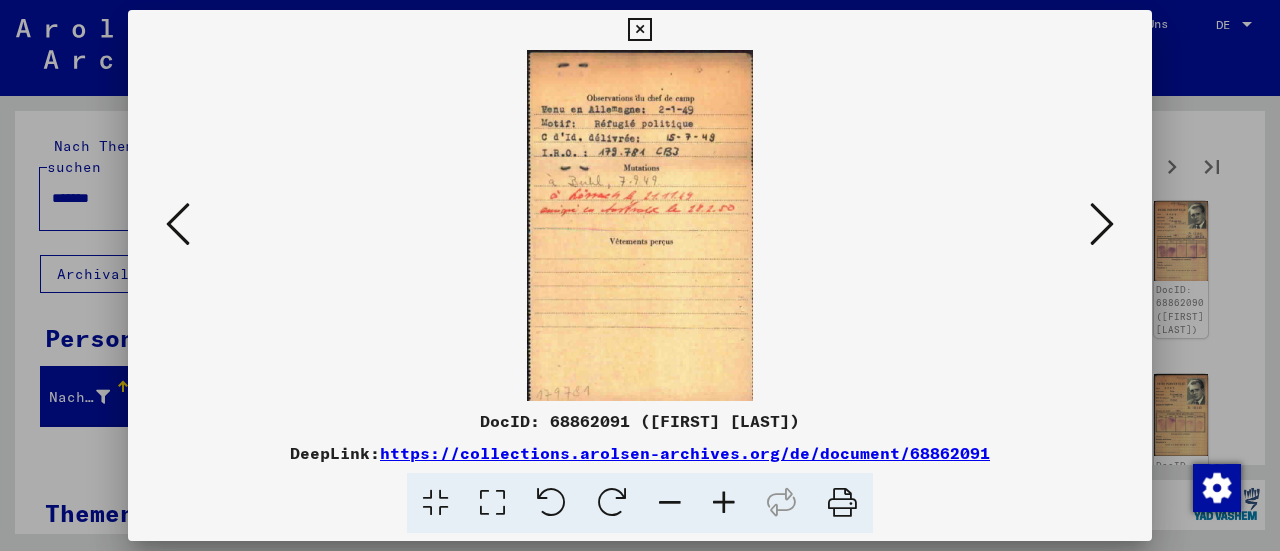 click at bounding box center [639, 30] 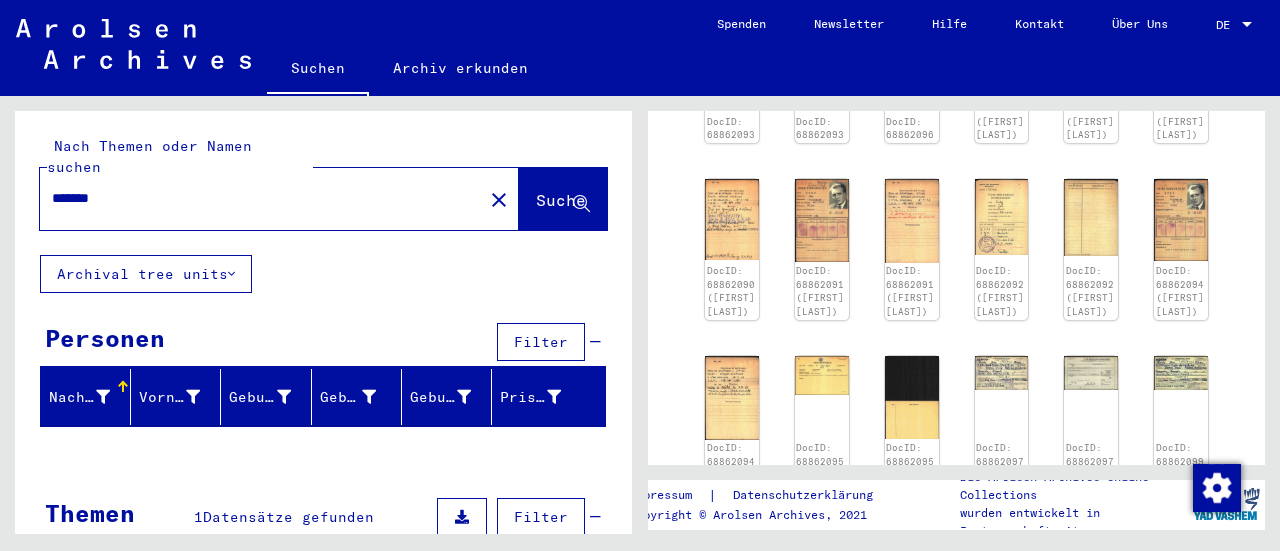 scroll, scrollTop: 532, scrollLeft: 0, axis: vertical 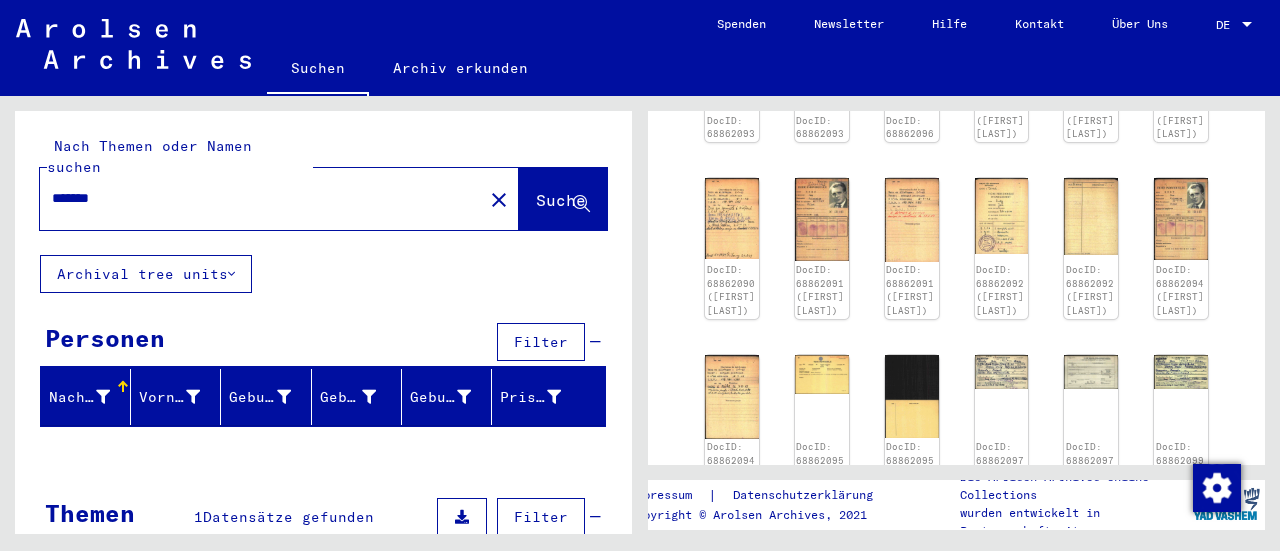 click 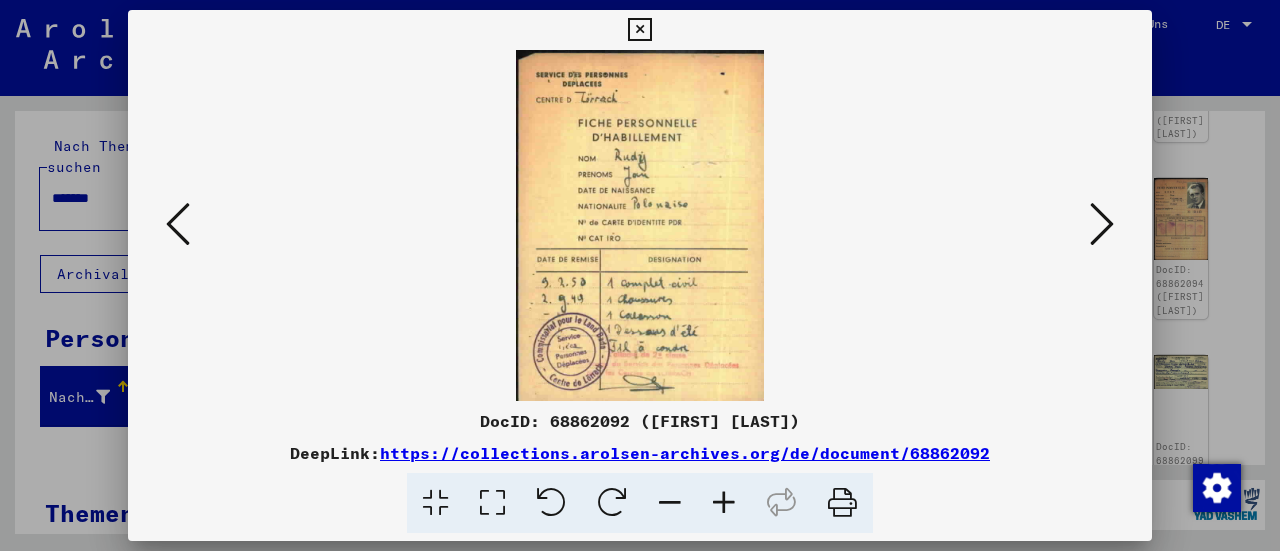 click at bounding box center (1102, 225) 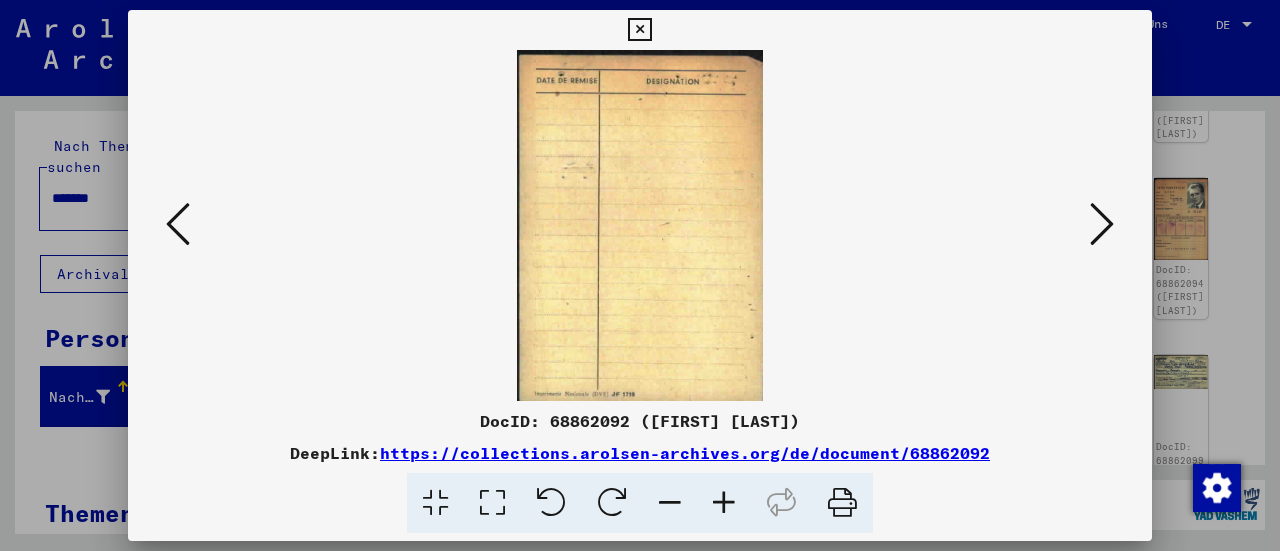 click at bounding box center (1102, 224) 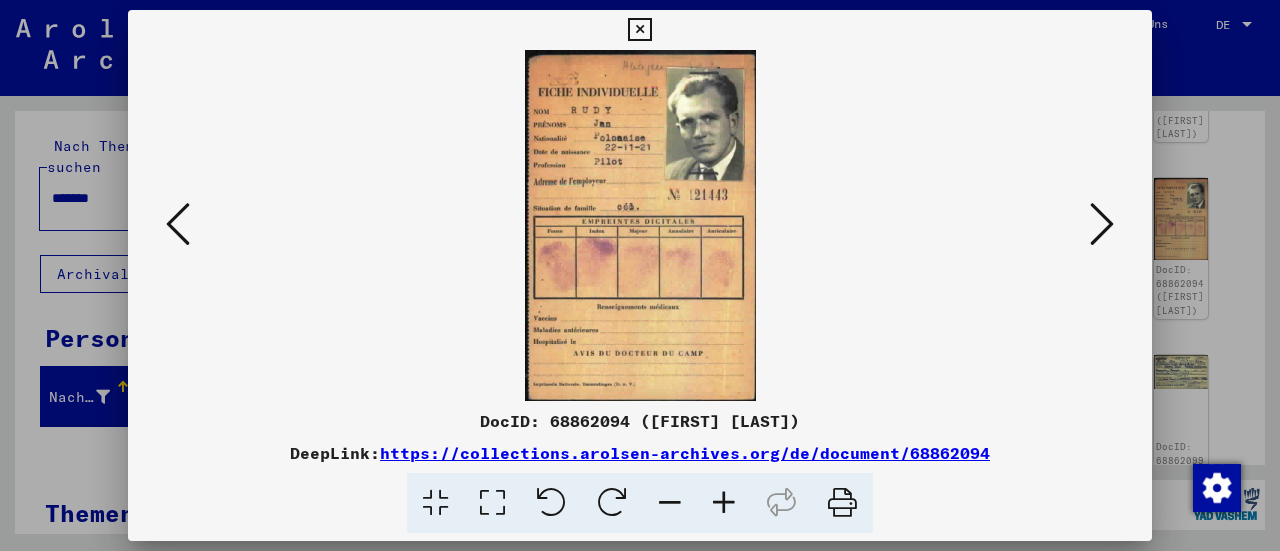 click at bounding box center (1102, 224) 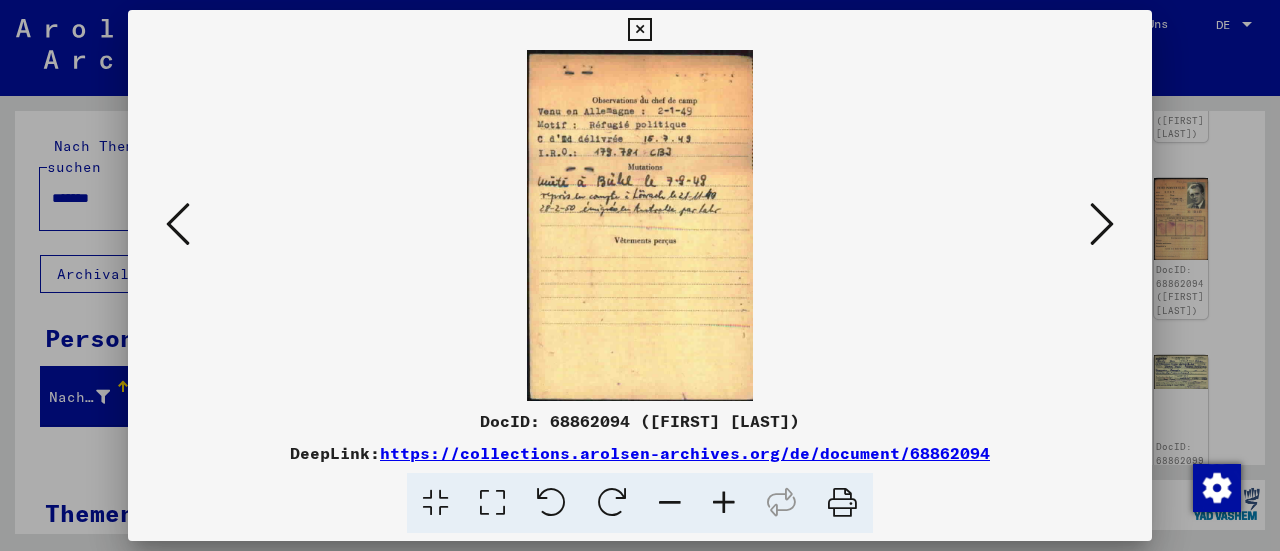click at bounding box center [1102, 224] 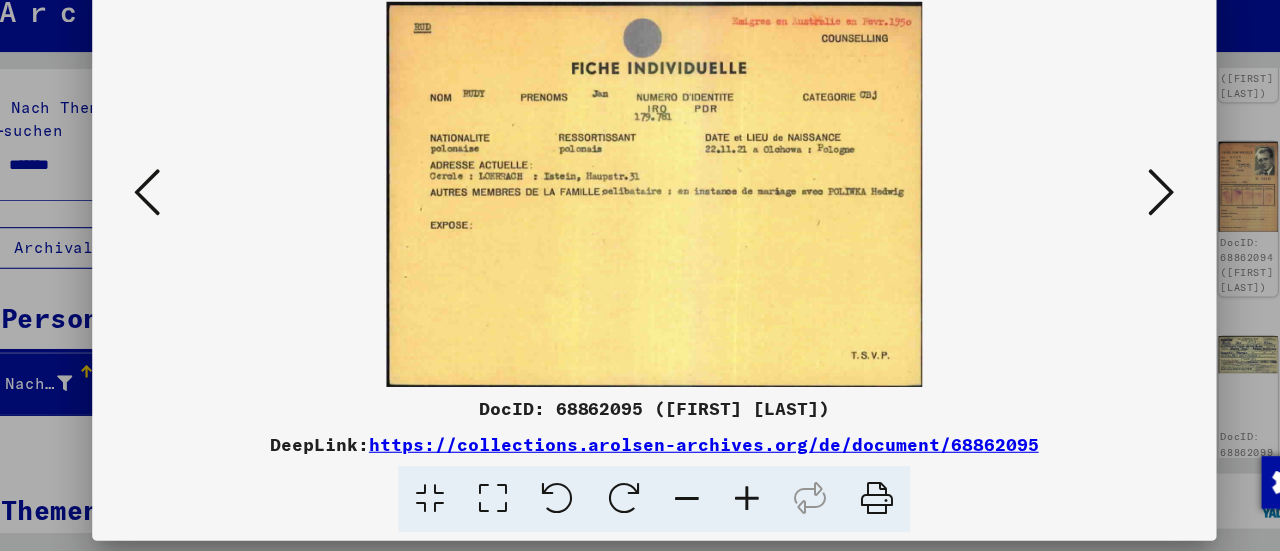 scroll, scrollTop: 0, scrollLeft: 0, axis: both 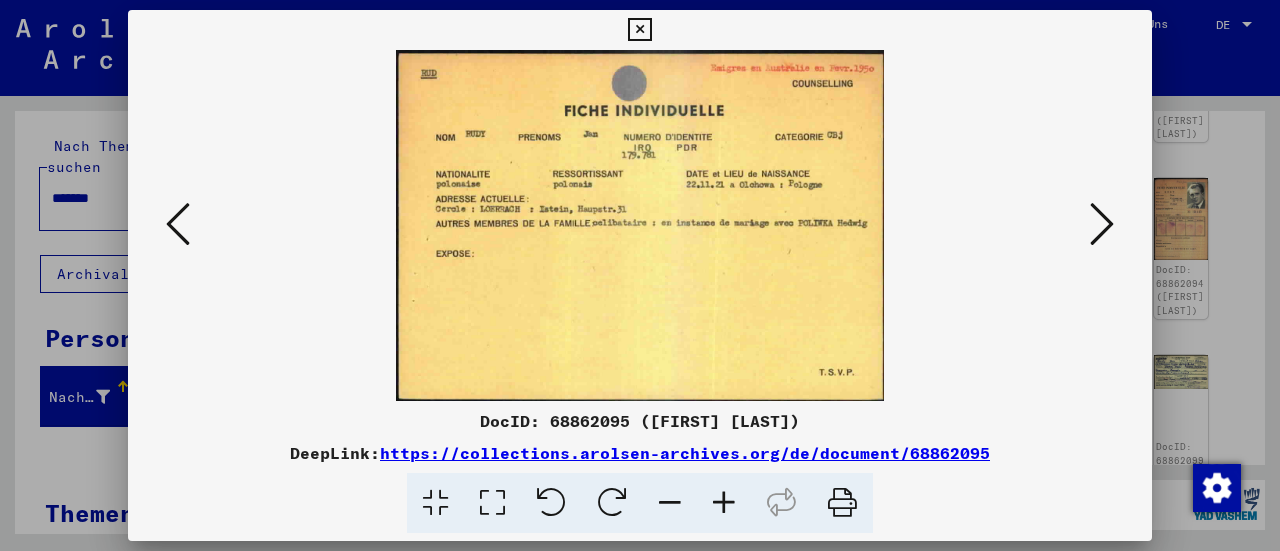 click at bounding box center (1102, 224) 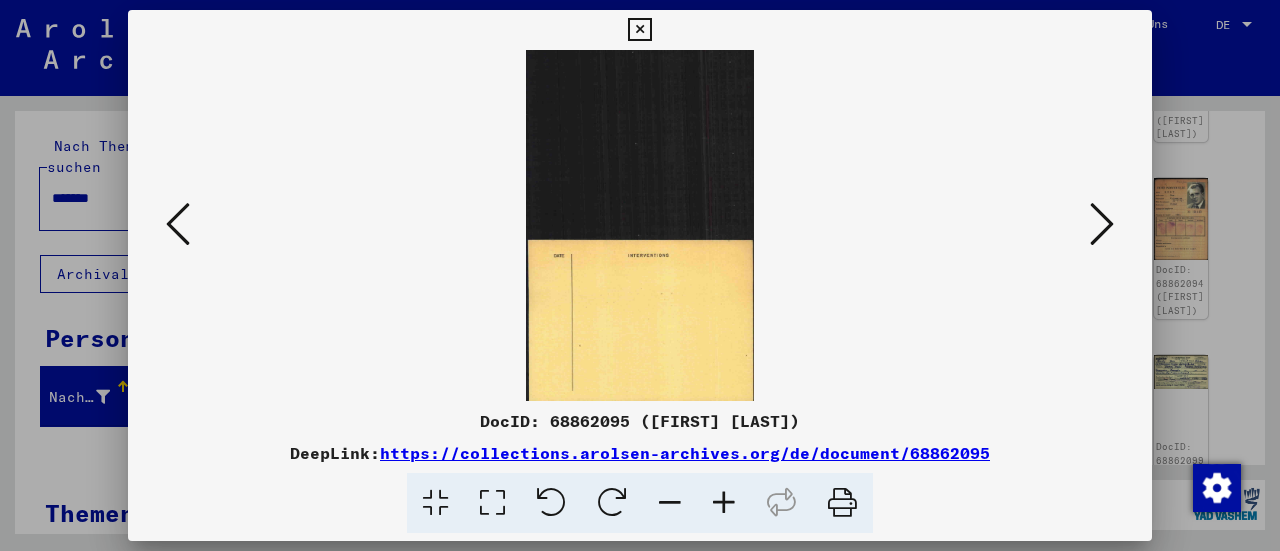 click at bounding box center (1102, 225) 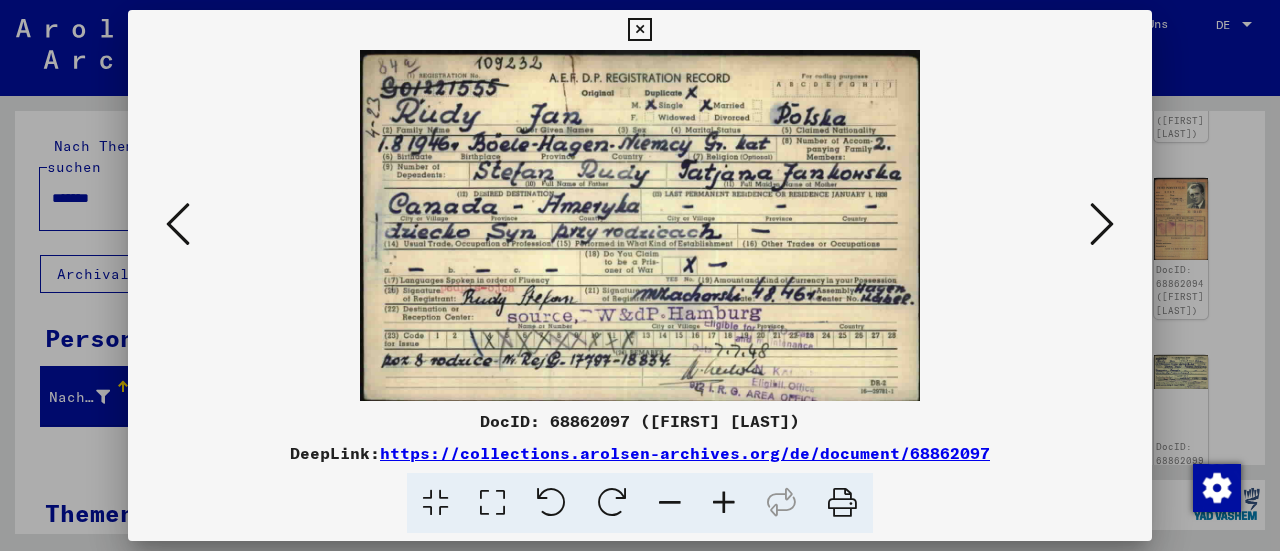 click at bounding box center [1102, 224] 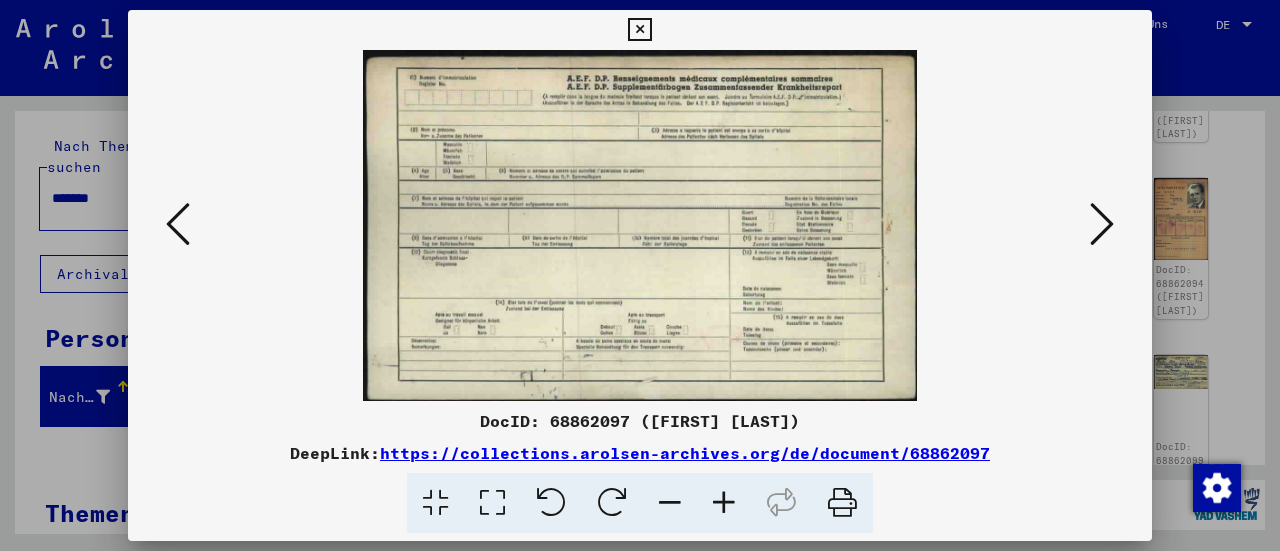 click at bounding box center (1102, 225) 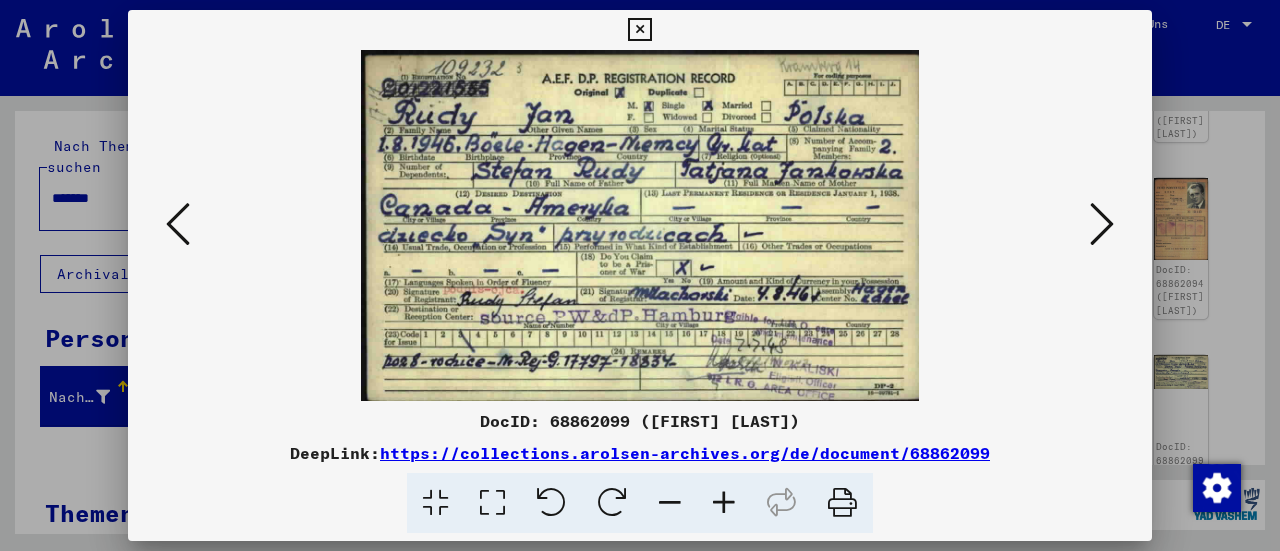click at bounding box center [1102, 225] 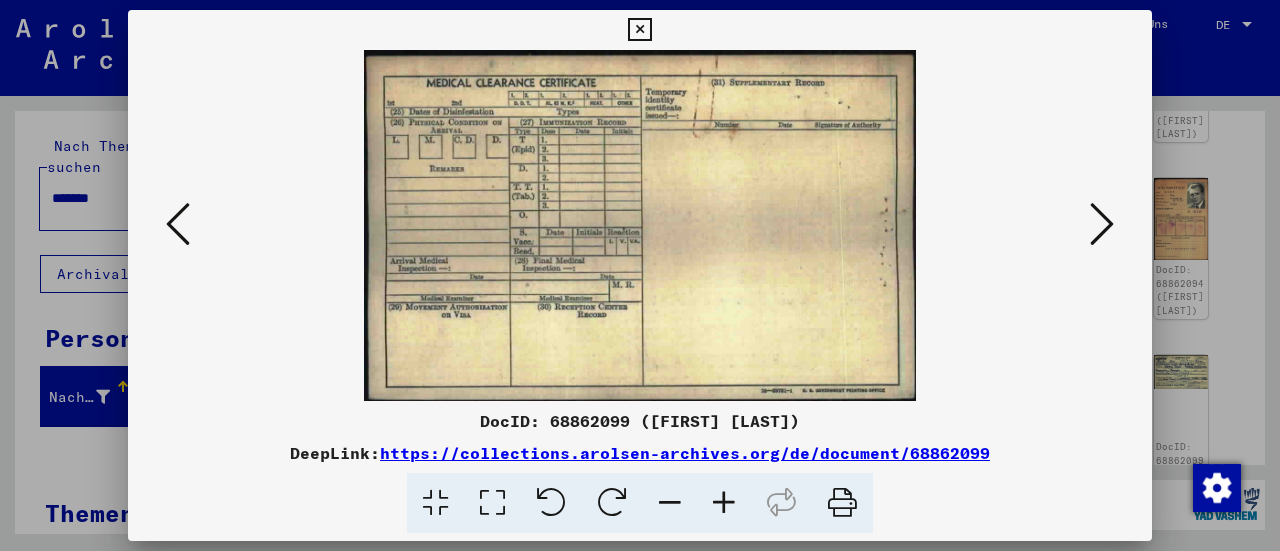 click at bounding box center (1102, 225) 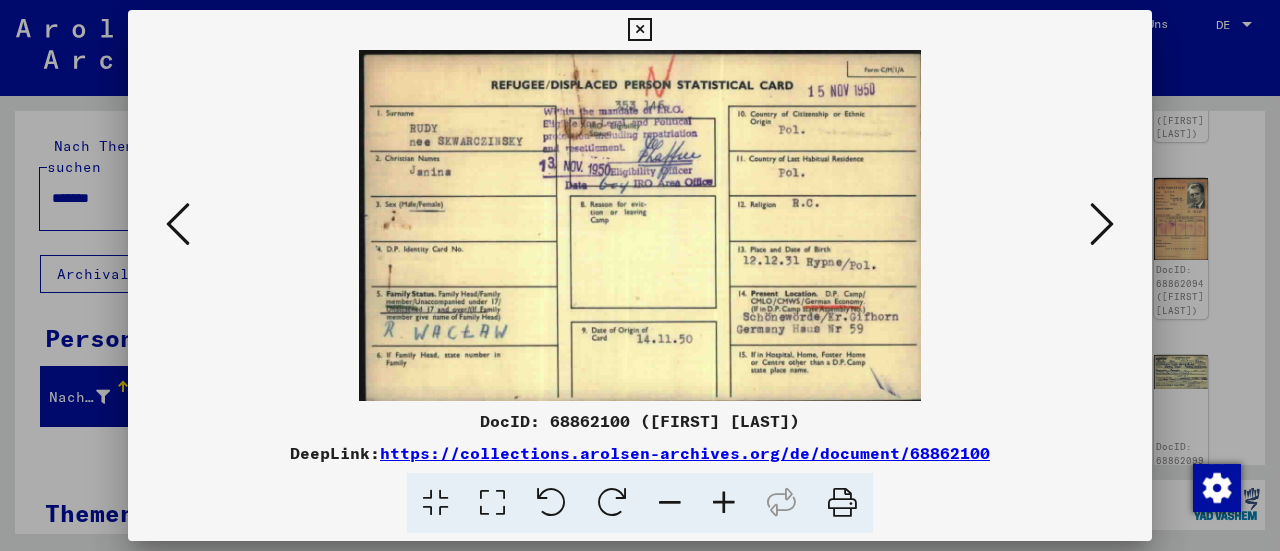 click at bounding box center (640, 225) 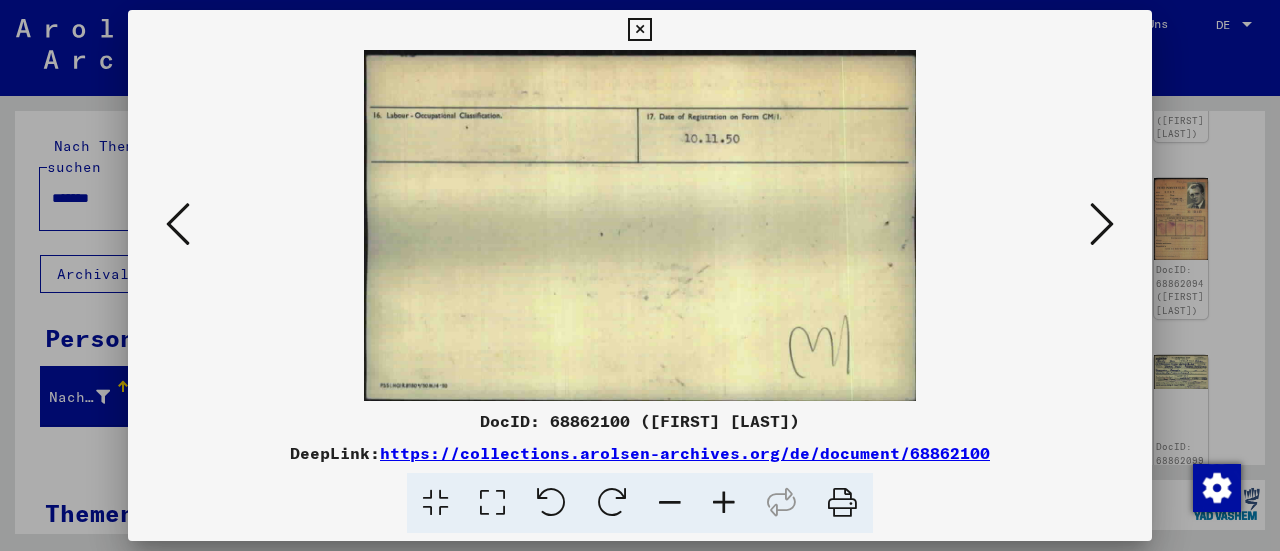 click at bounding box center (1102, 224) 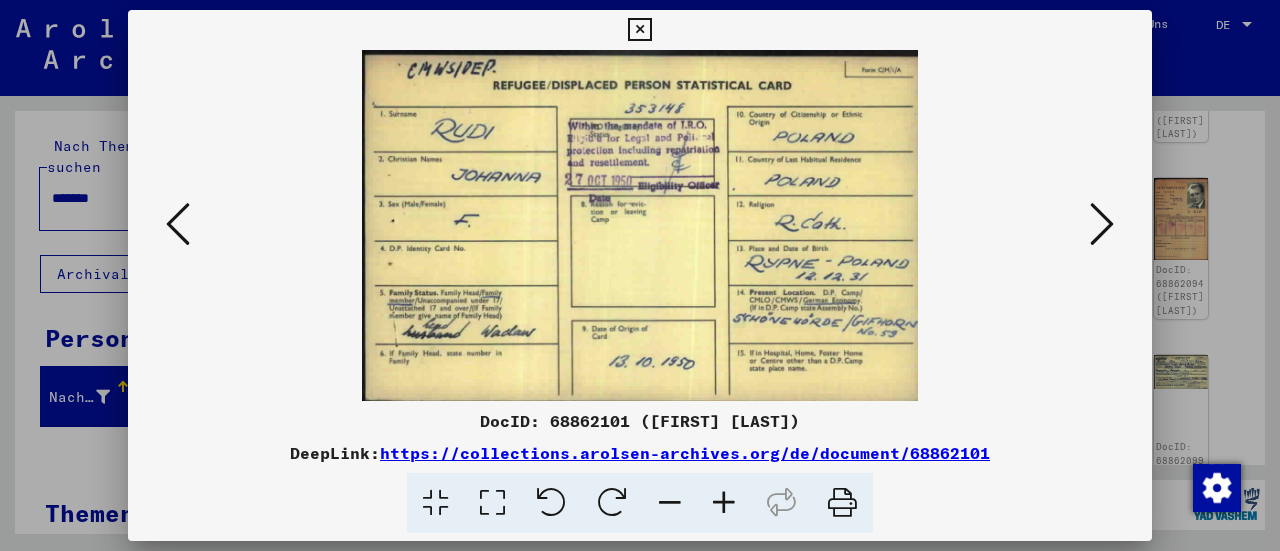 click at bounding box center (1102, 224) 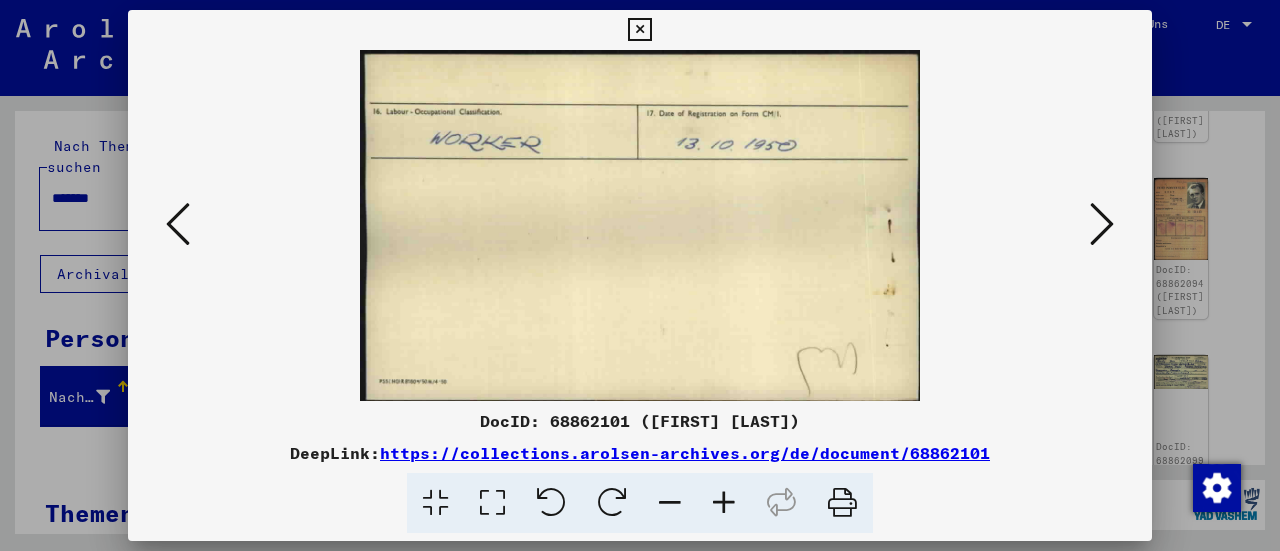 click at bounding box center (1102, 224) 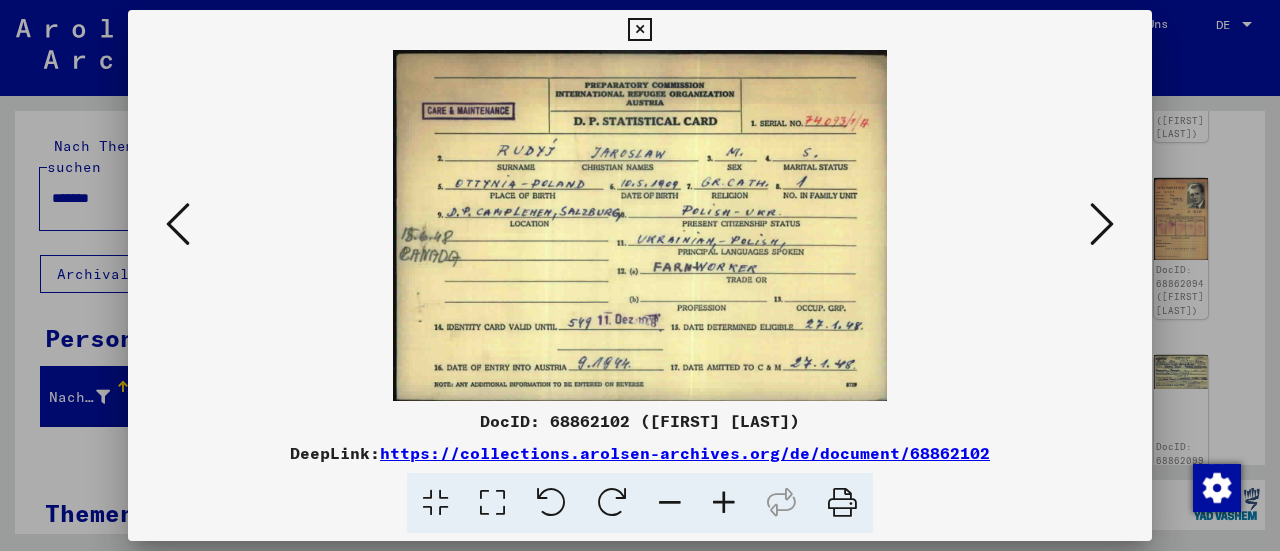 click at bounding box center [1102, 225] 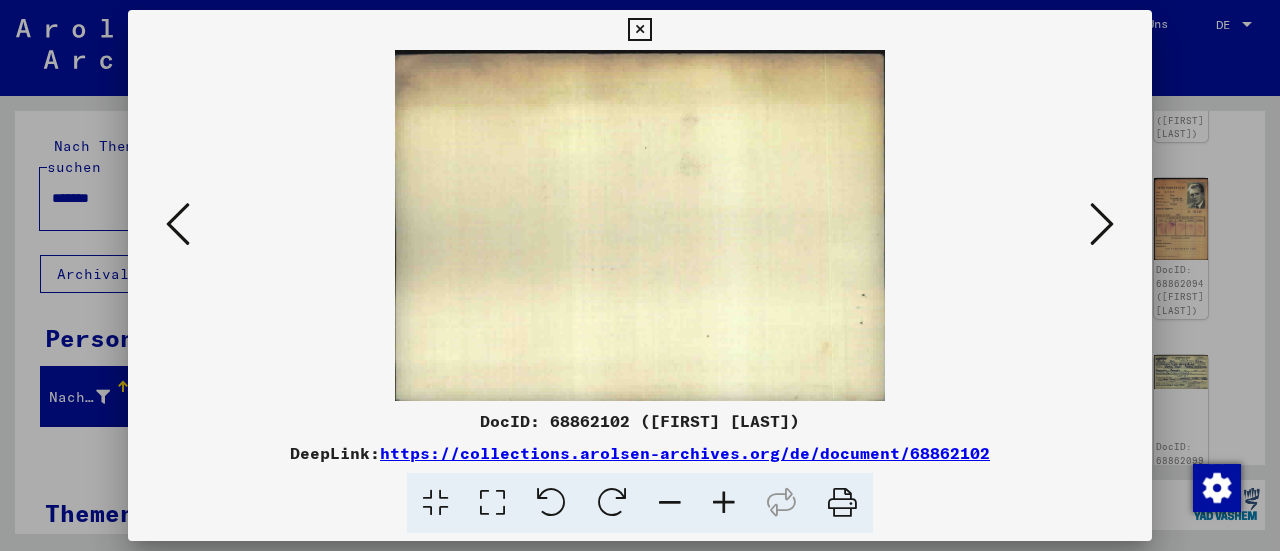 click at bounding box center (640, 225) 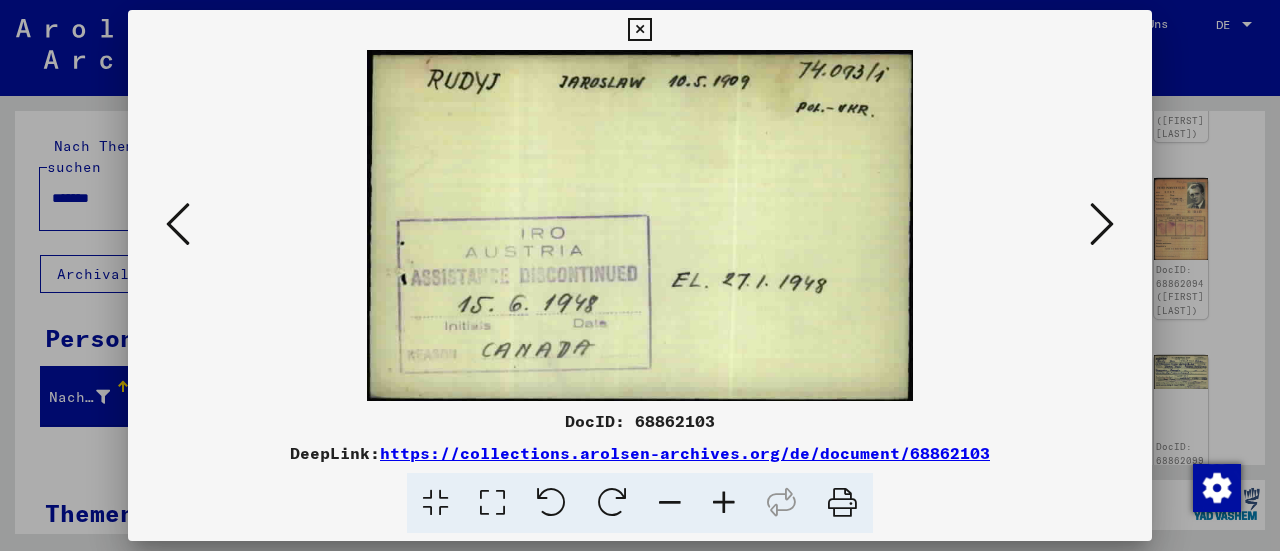click at bounding box center (1102, 224) 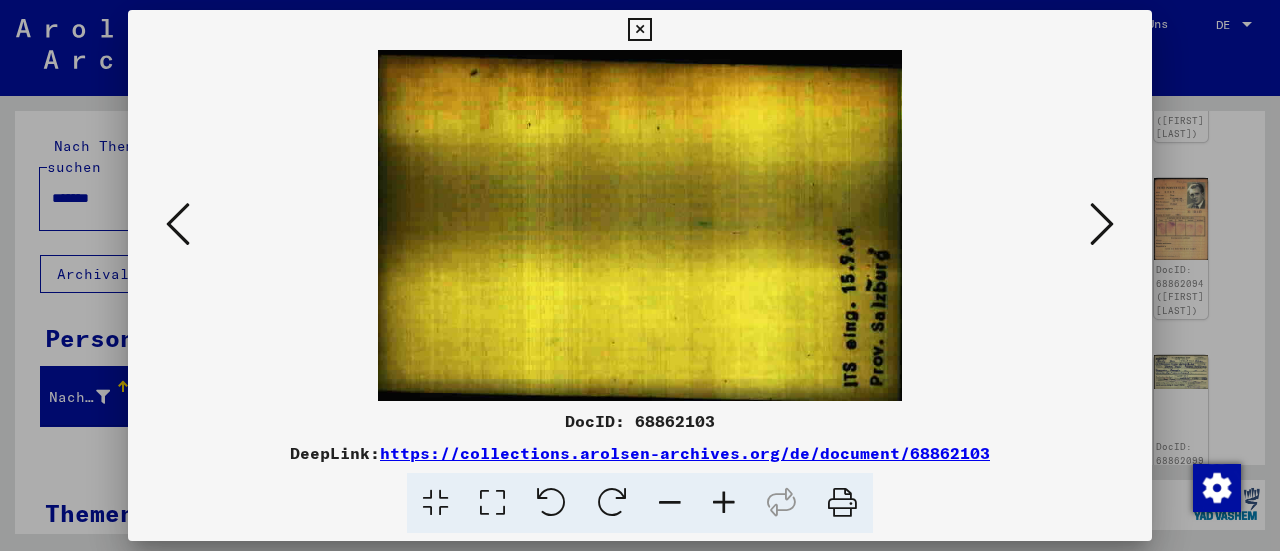 click at bounding box center (1102, 224) 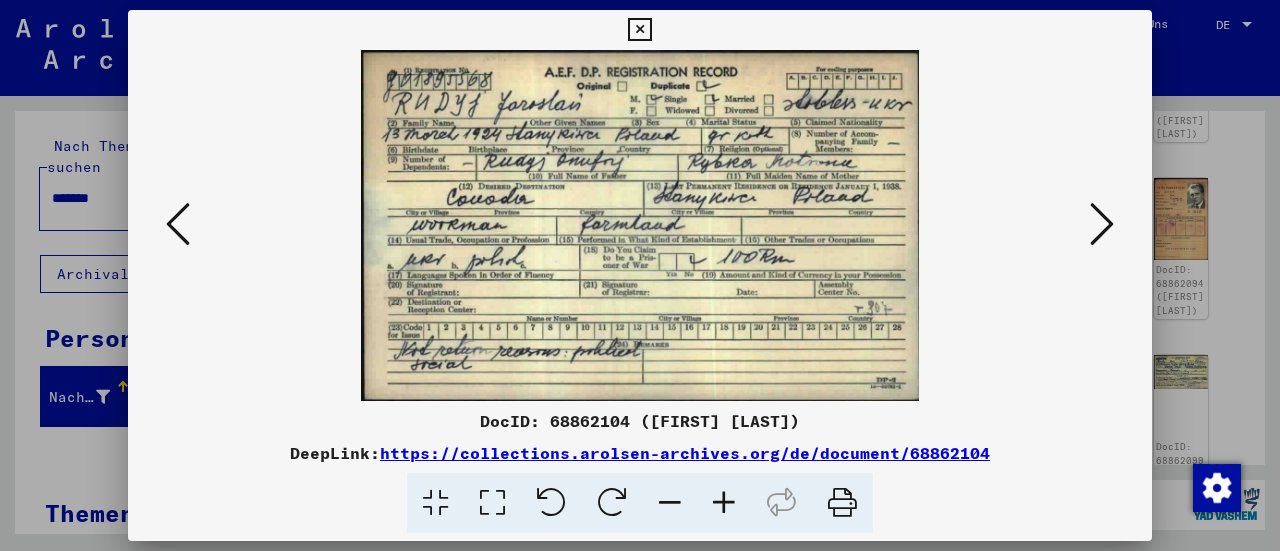 click at bounding box center (640, 225) 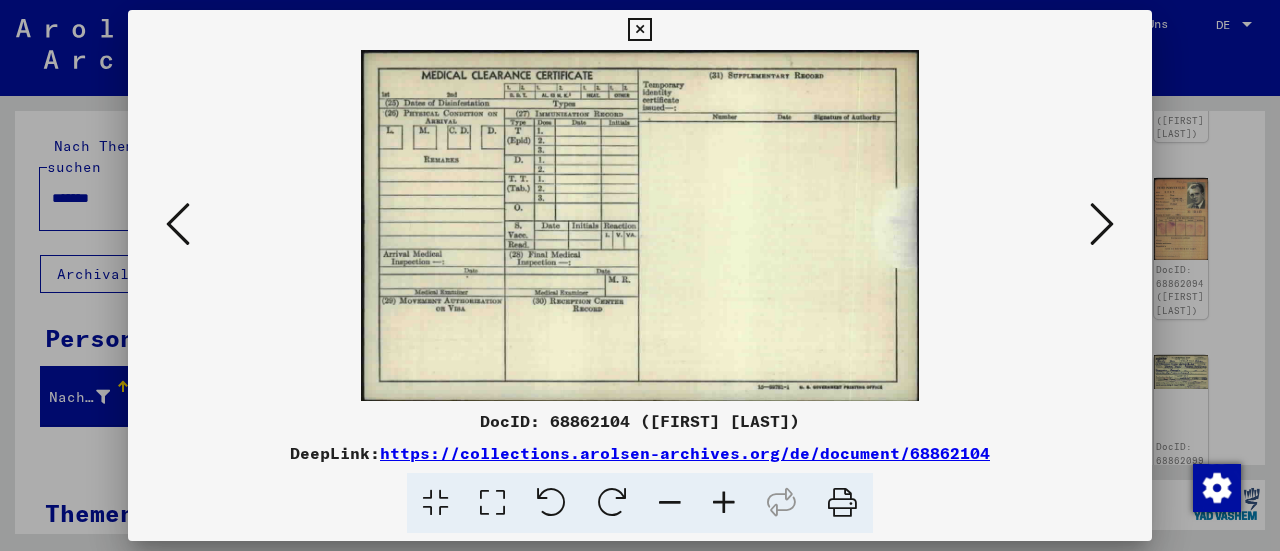 click at bounding box center [1102, 225] 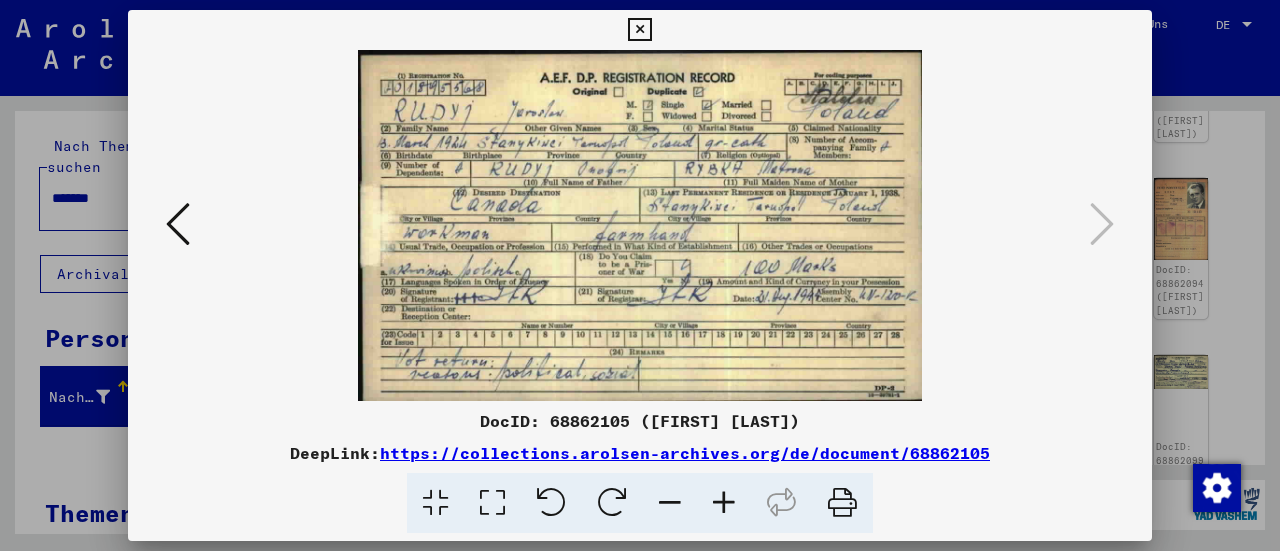click at bounding box center [639, 30] 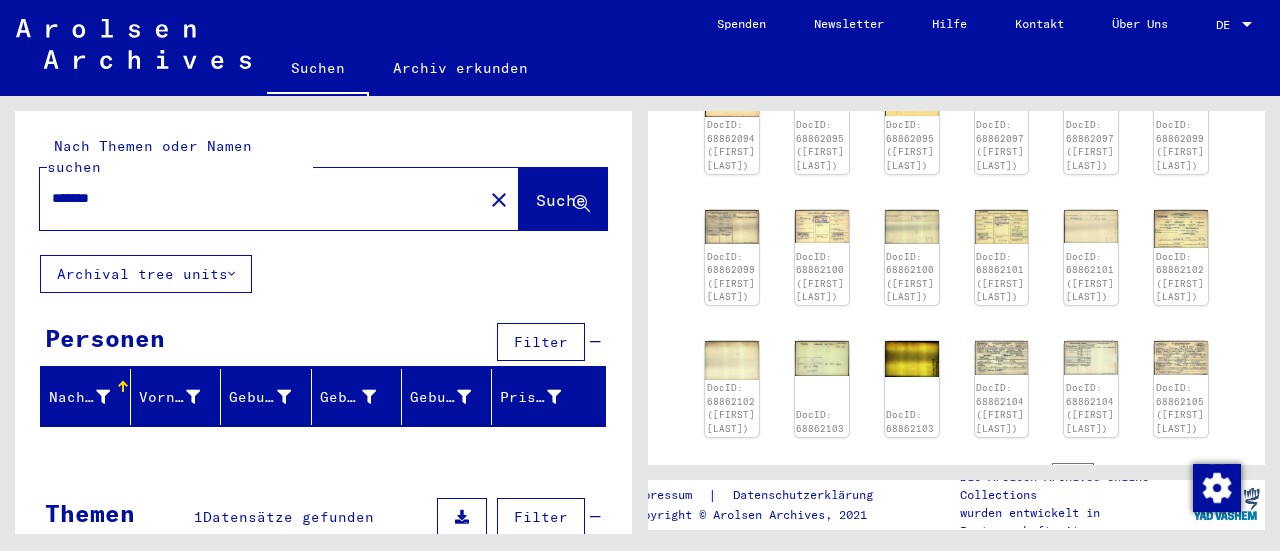 scroll, scrollTop: 855, scrollLeft: 0, axis: vertical 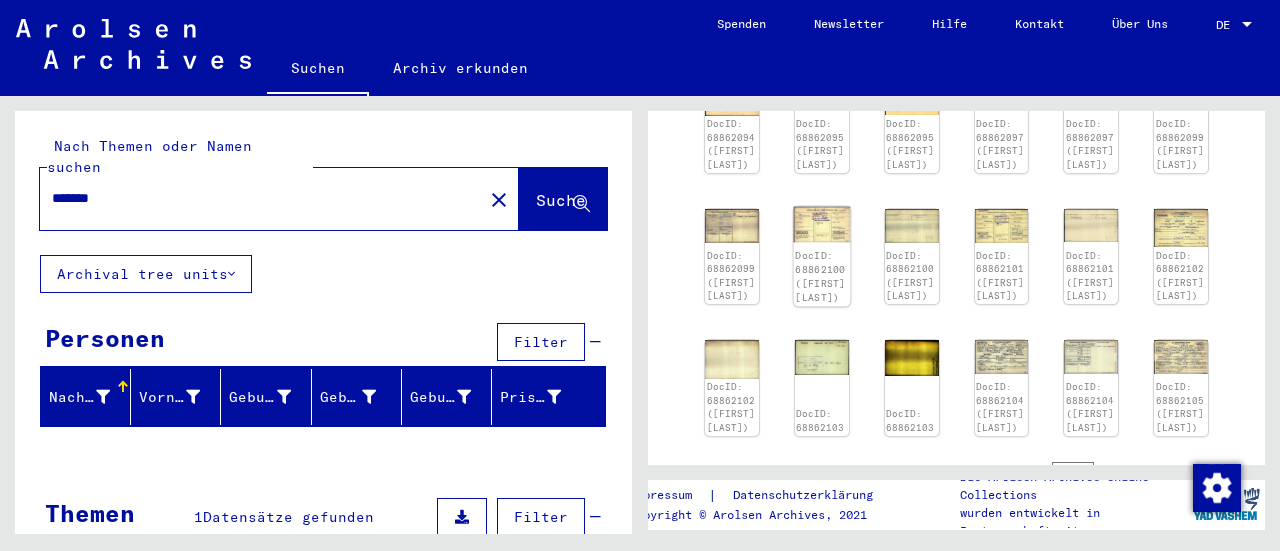 click on "DocID: 68862100 ([FIRST] [LAST])" 